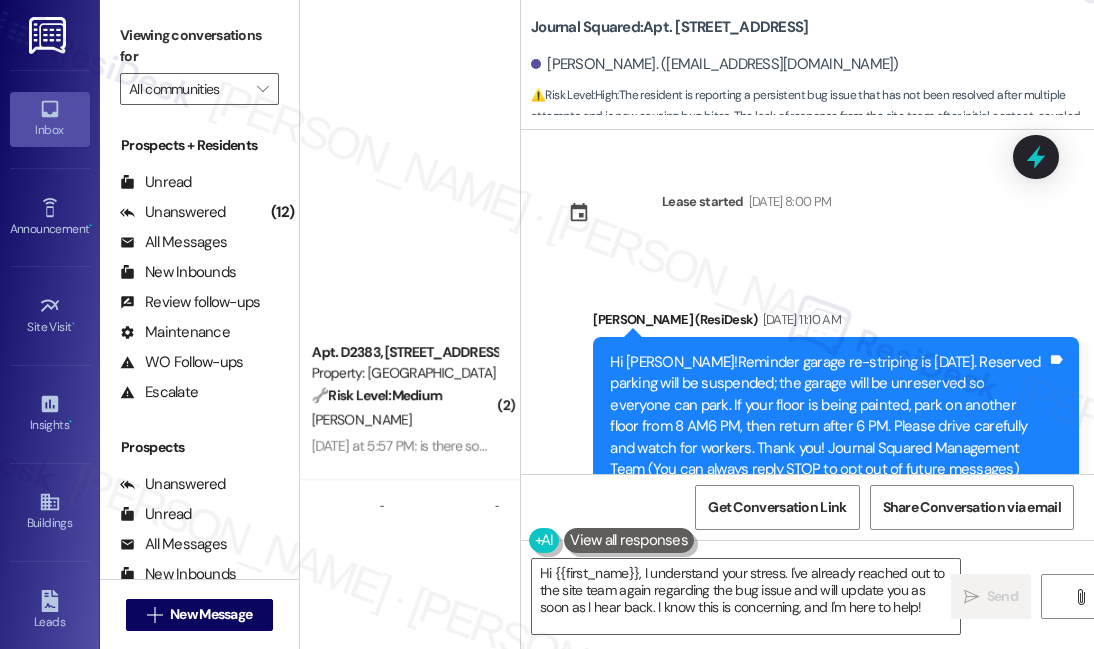 scroll, scrollTop: 0, scrollLeft: 0, axis: both 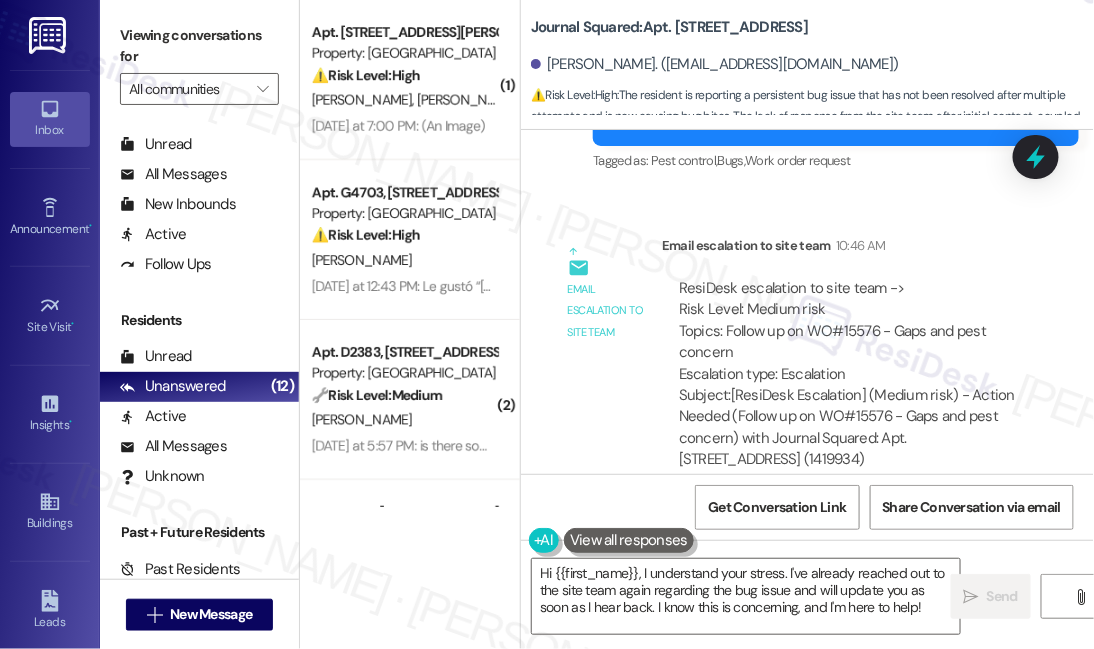 click on "ResiDesk escalation to site team ->
Risk Level: Medium risk
Topics: Follow up on WO#15576 - Gaps and pest concern
Escalation type: Escalation Subject:  [ResiDesk Escalation] (Medium risk) - Action Needed (Follow up on WO#15576 - Gaps and pest concern) with Journal Squared: Apt. 5407, [STREET_ADDRESS] (1419934)" at bounding box center [849, 374] 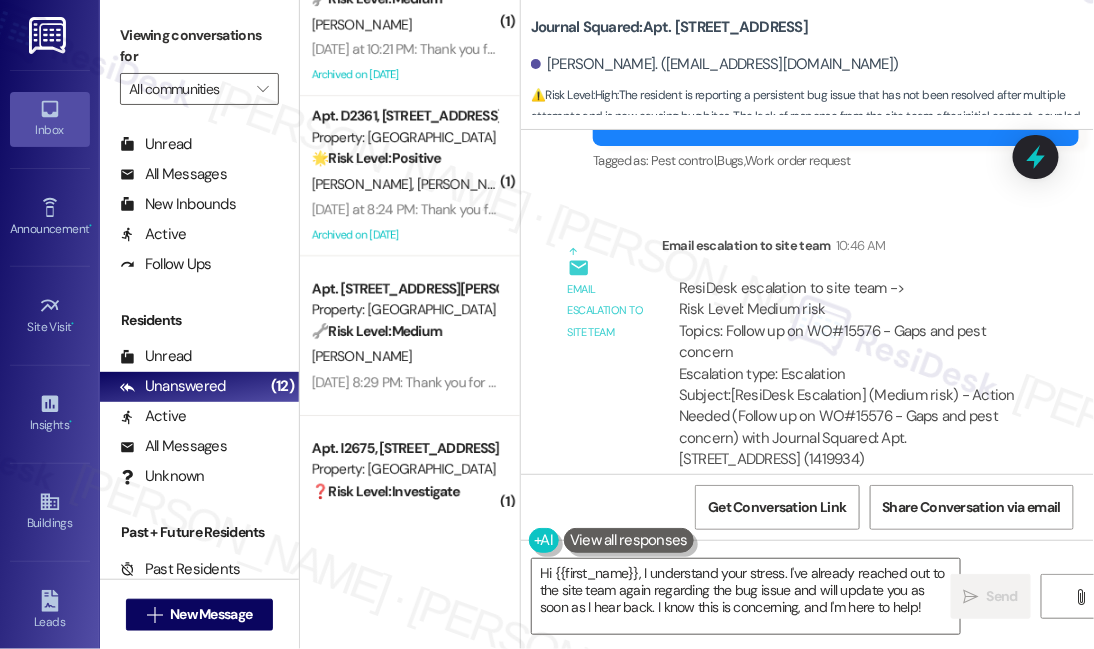 scroll, scrollTop: 1573, scrollLeft: 0, axis: vertical 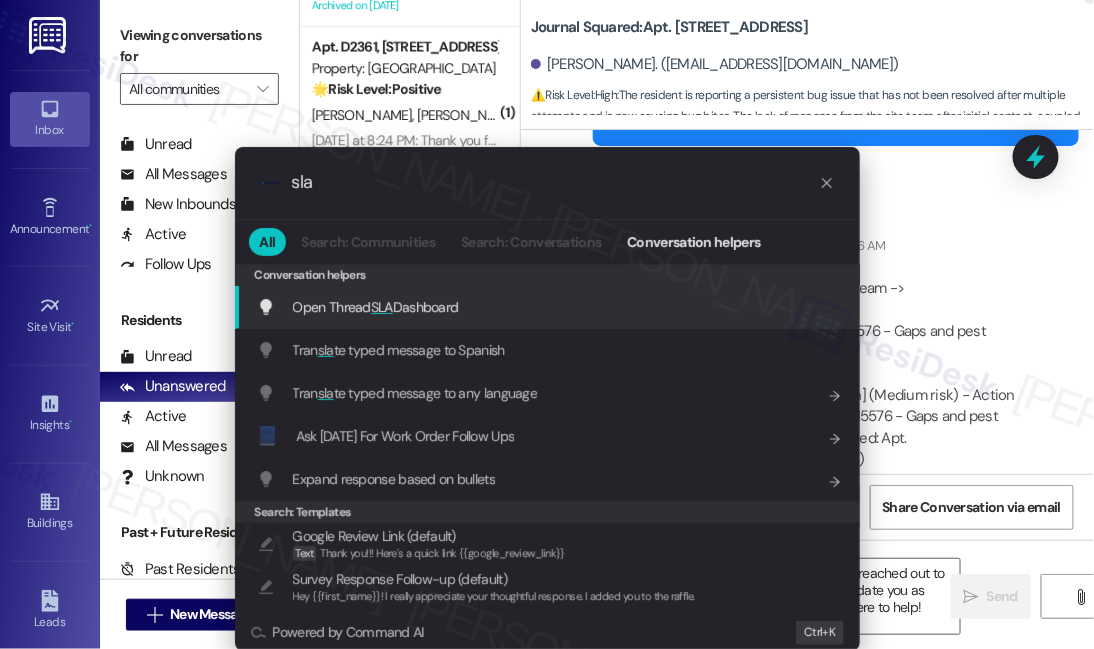 type on "sla" 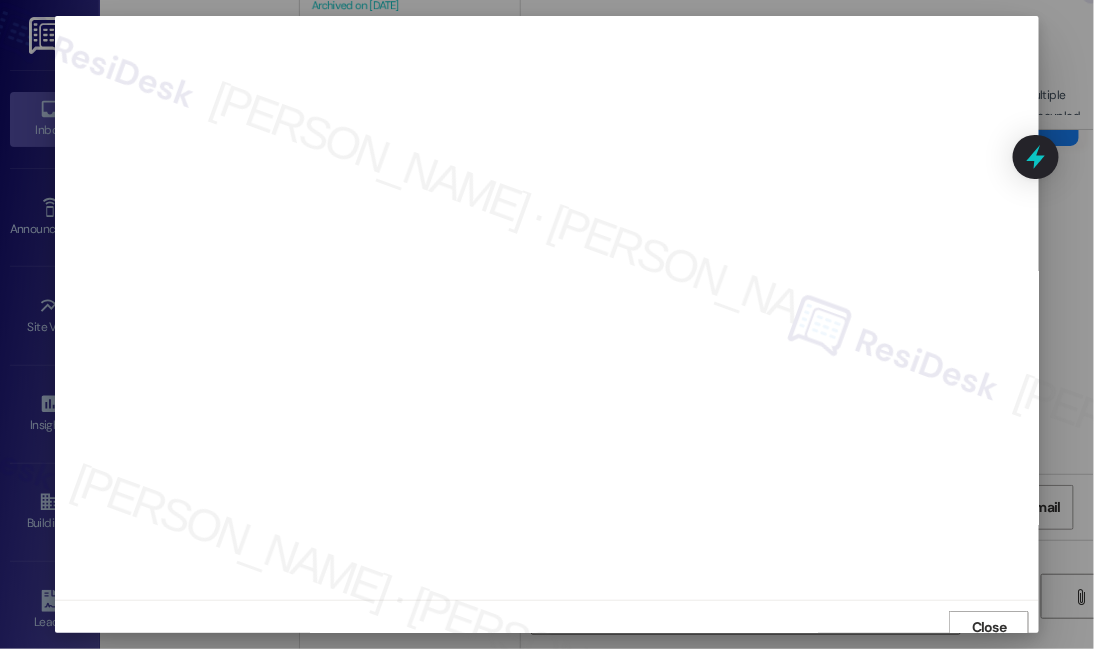scroll, scrollTop: 10, scrollLeft: 0, axis: vertical 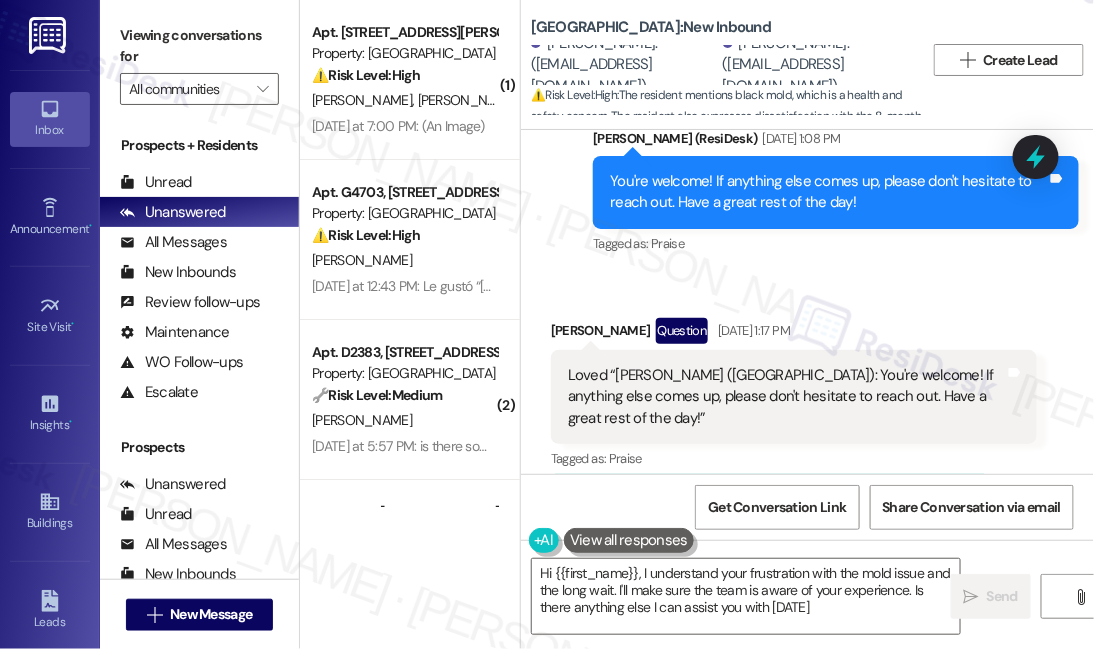 type on "Hi {{first_name}}, I understand your frustration with the mold issue and the long wait. I'll make sure the team is aware of your experience. Is there anything else I can assist you with today?" 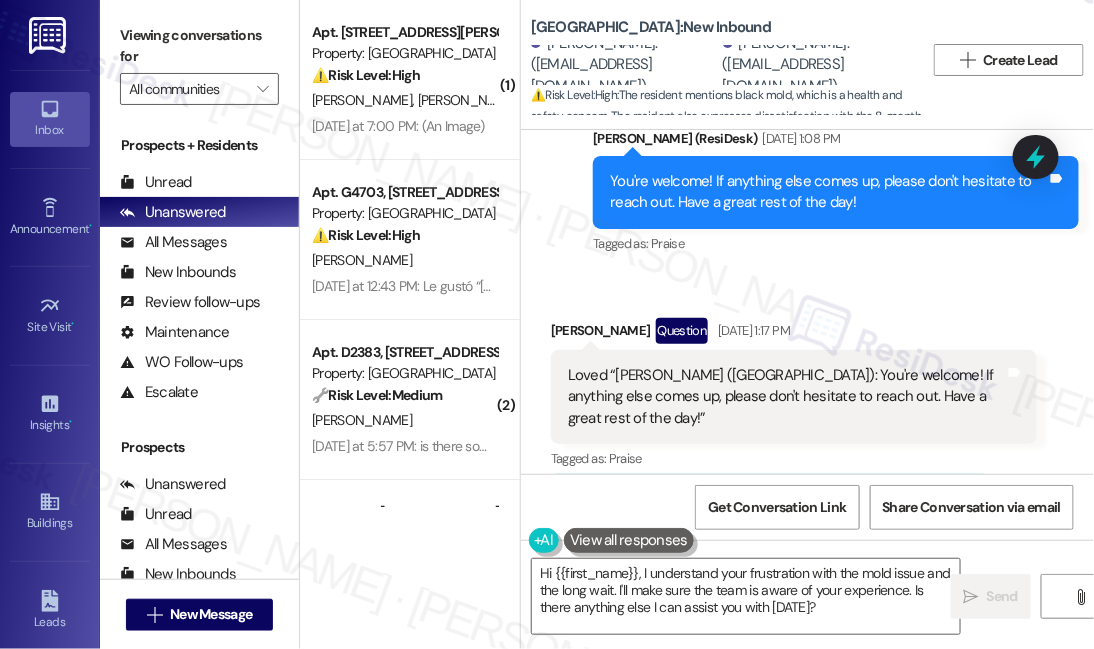 click on "Hide Suggestions" at bounding box center [846, 500] 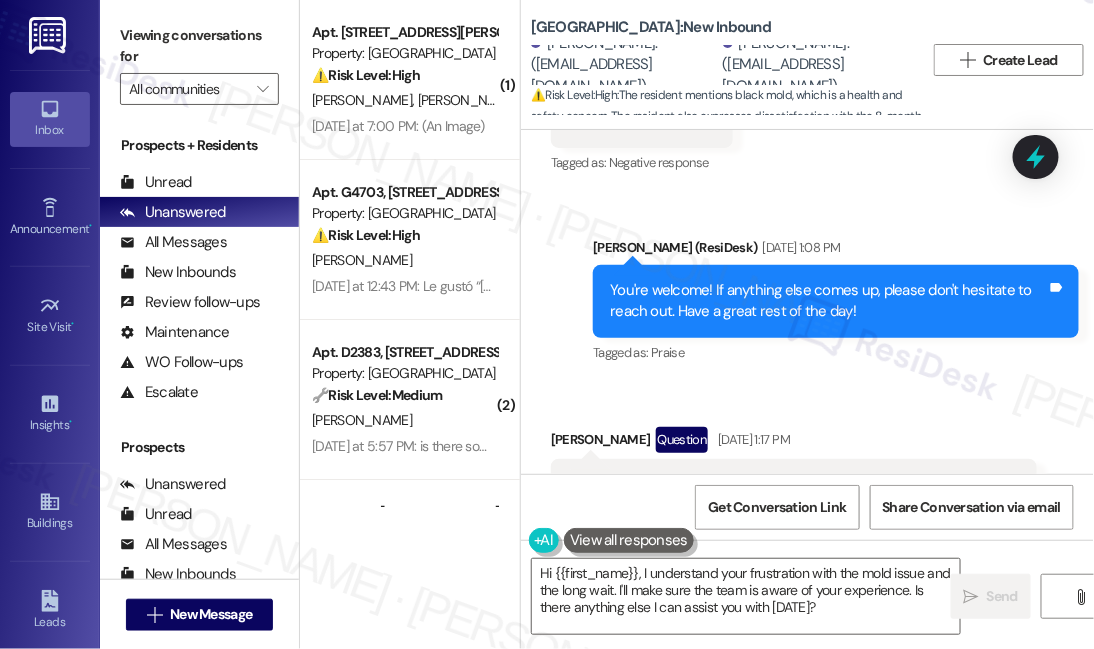 scroll, scrollTop: 6657, scrollLeft: 0, axis: vertical 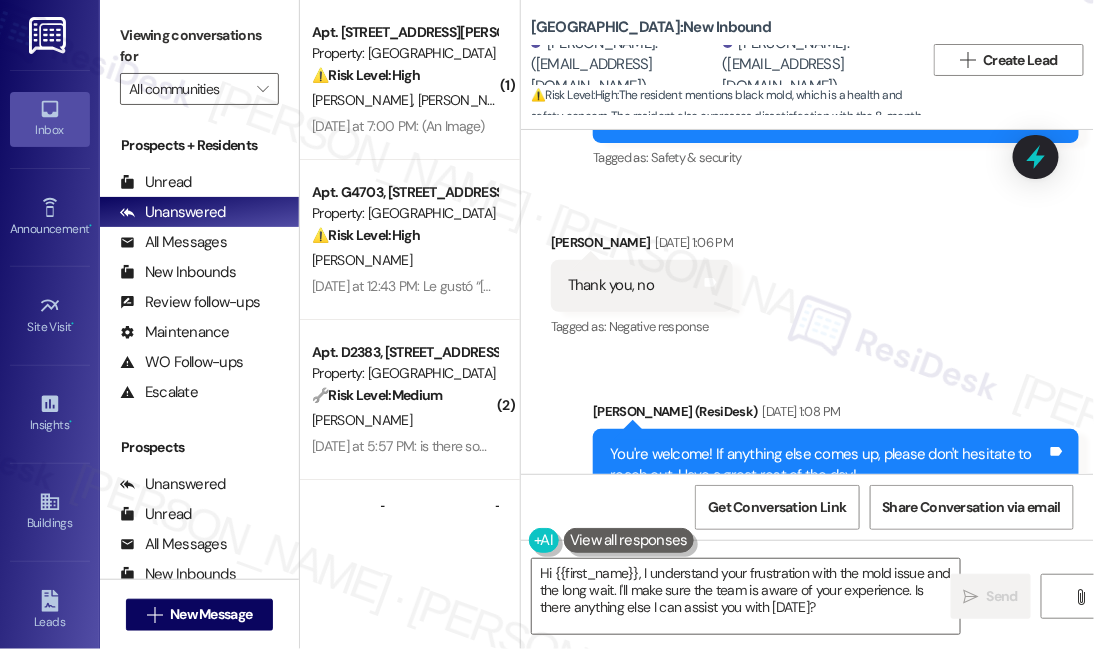 click on "You're welcome! If anything else comes up, please don't hesitate to reach out. Have a great rest of the day!" at bounding box center (828, 465) 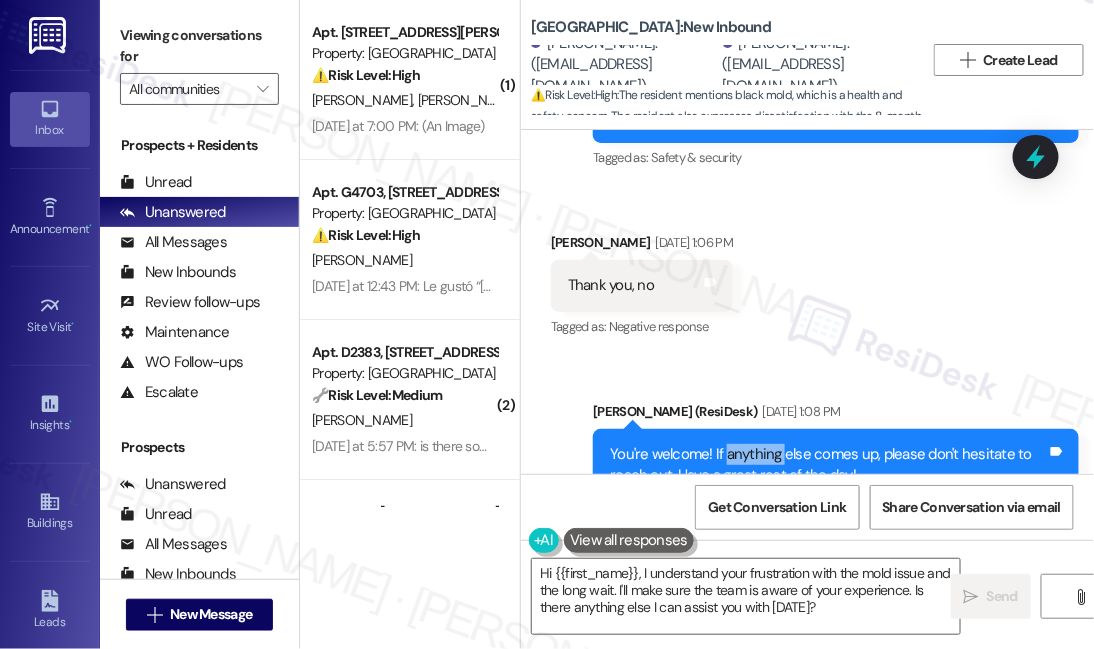 click on "You're welcome! If anything else comes up, please don't hesitate to reach out. Have a great rest of the day!" at bounding box center (828, 465) 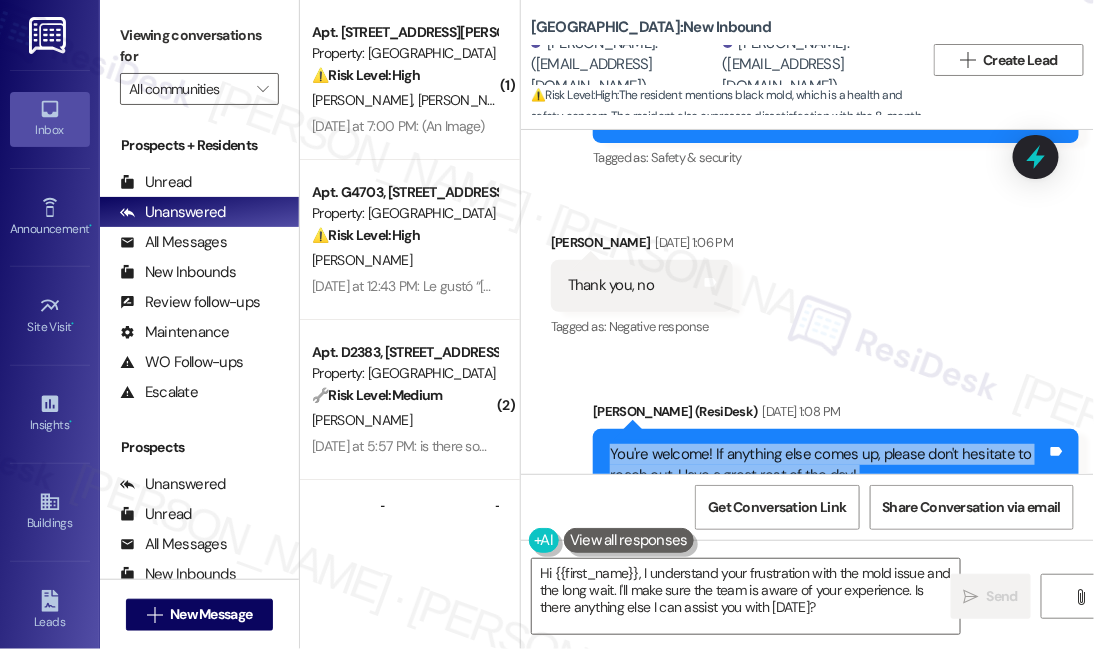 click on "You're welcome! If anything else comes up, please don't hesitate to reach out. Have a great rest of the day!" at bounding box center (828, 465) 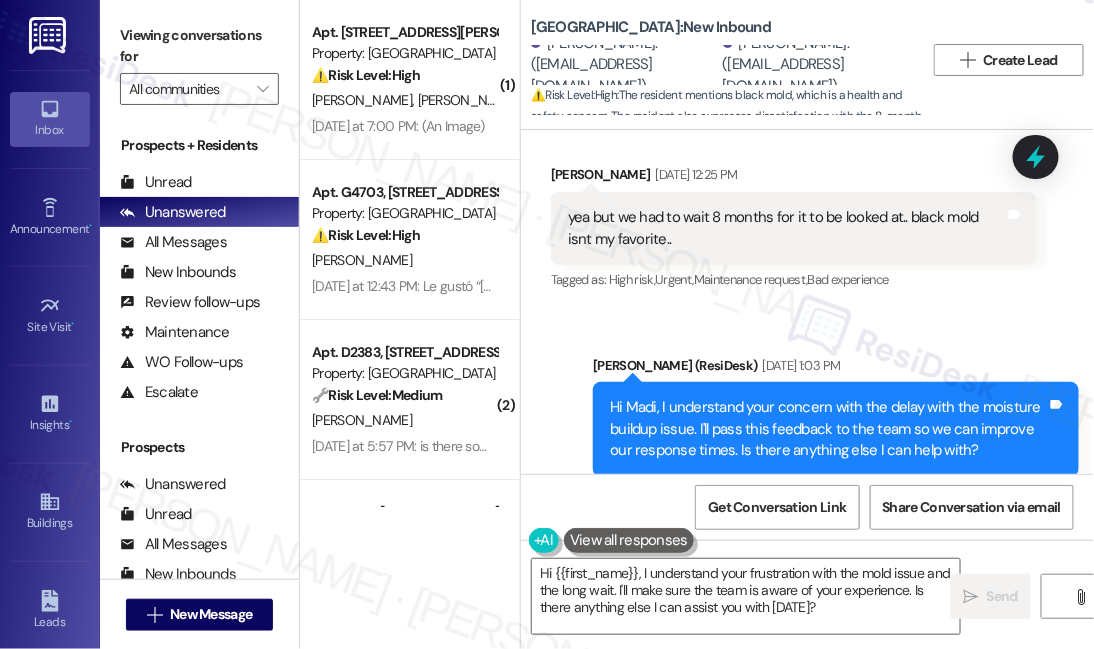 scroll, scrollTop: 6202, scrollLeft: 0, axis: vertical 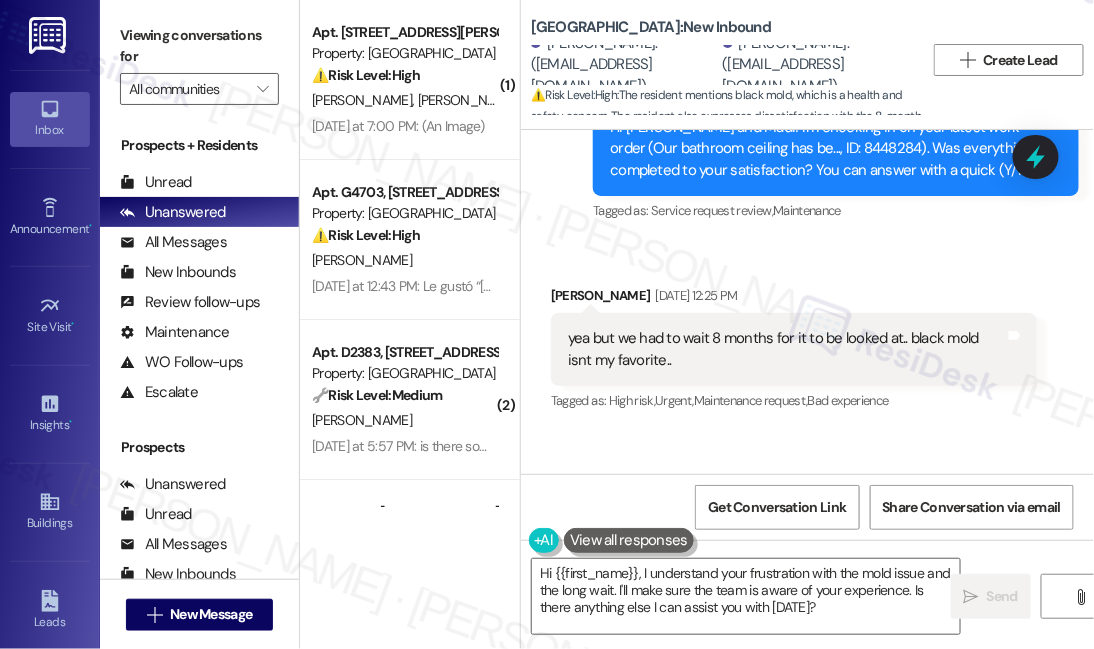 click on "Hi Madi, I understand your concern with the delay with the moisture buildup issue. I'll pass this feedback to the team so we can improve our response times. Is there anything else I can help with?" at bounding box center [828, 550] 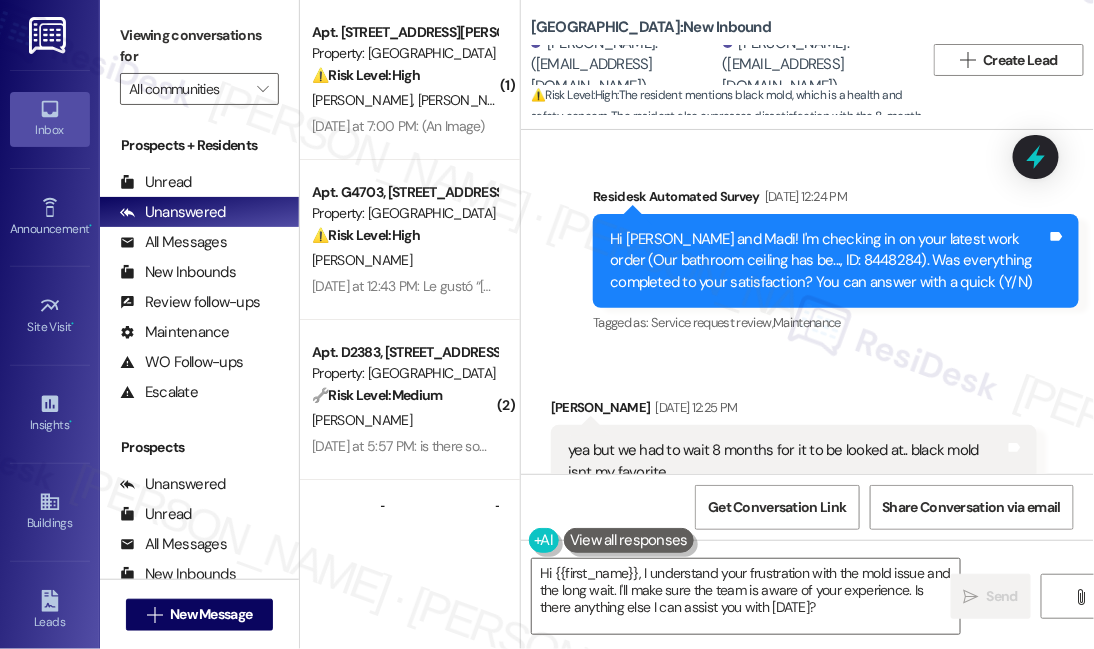 scroll, scrollTop: 6091, scrollLeft: 0, axis: vertical 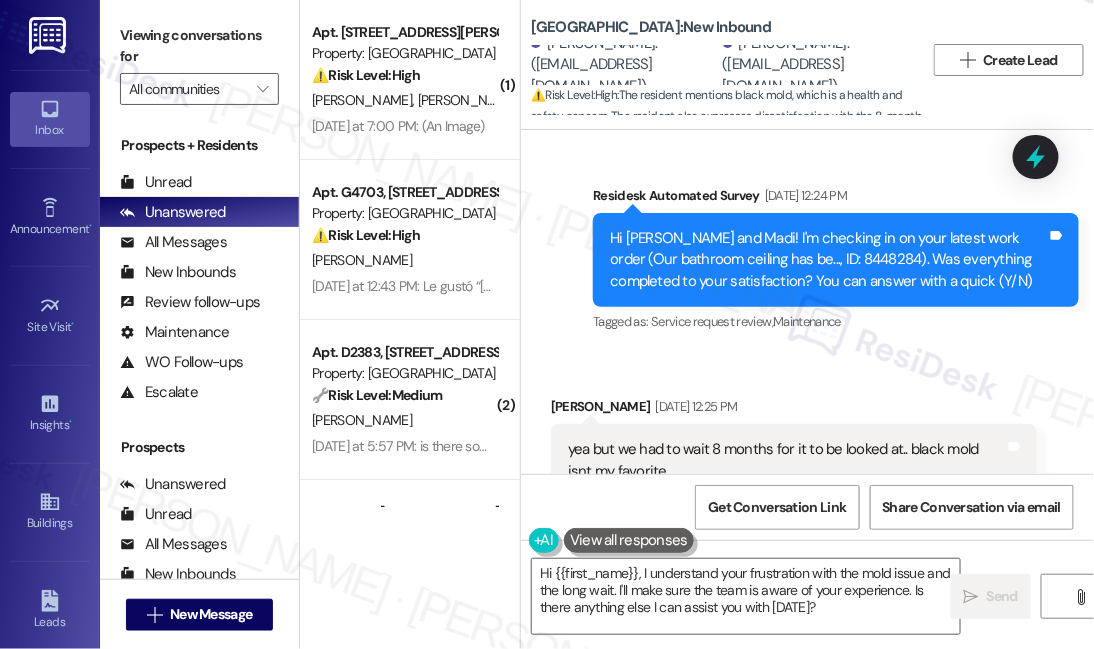 click on "yea but we had to wait 8 months for it to be looked at.. black mold isnt my favorite.." at bounding box center (786, 460) 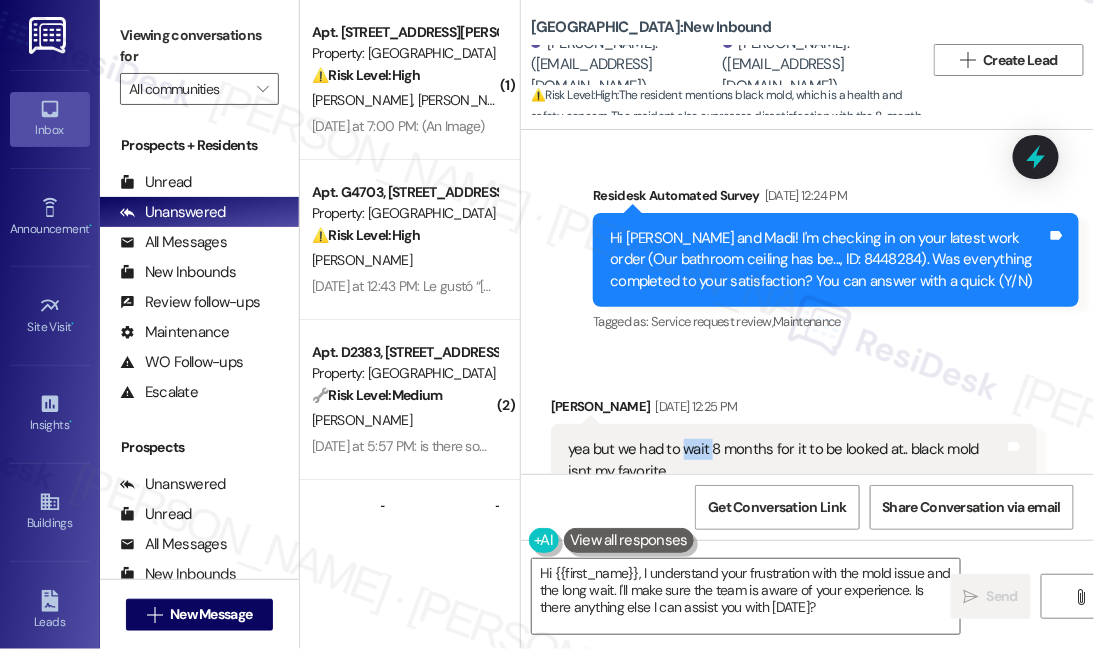 click on "yea but we had to wait 8 months for it to be looked at.. black mold isnt my favorite.." at bounding box center (786, 460) 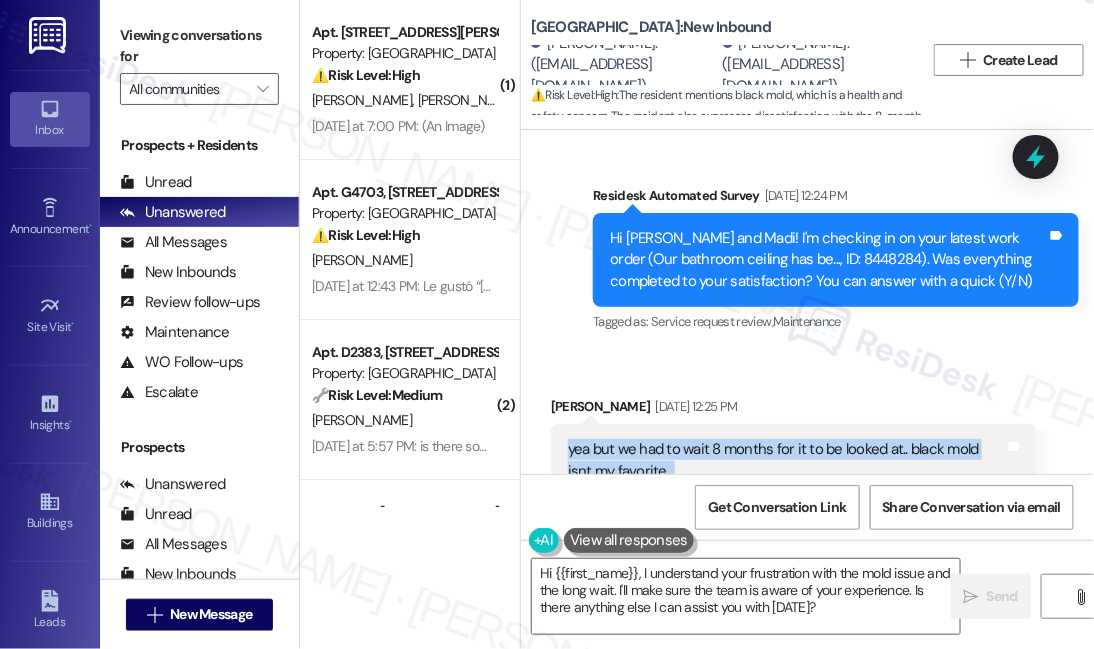 click on "yea but we had to wait 8 months for it to be looked at.. black mold isnt my favorite.." at bounding box center [786, 460] 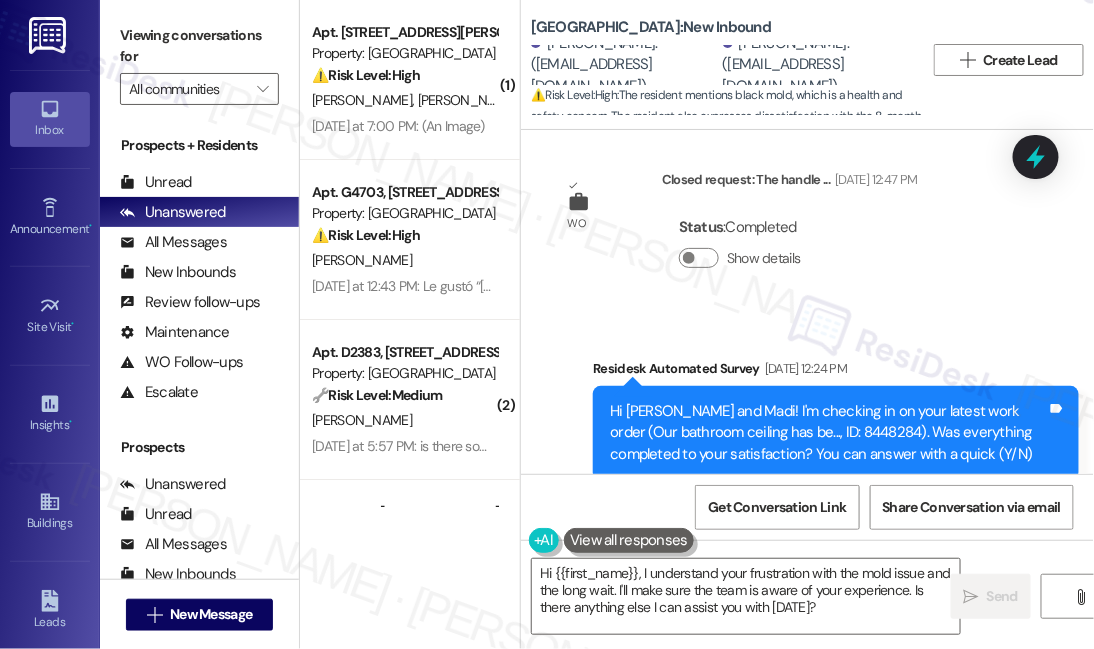 scroll, scrollTop: 5909, scrollLeft: 0, axis: vertical 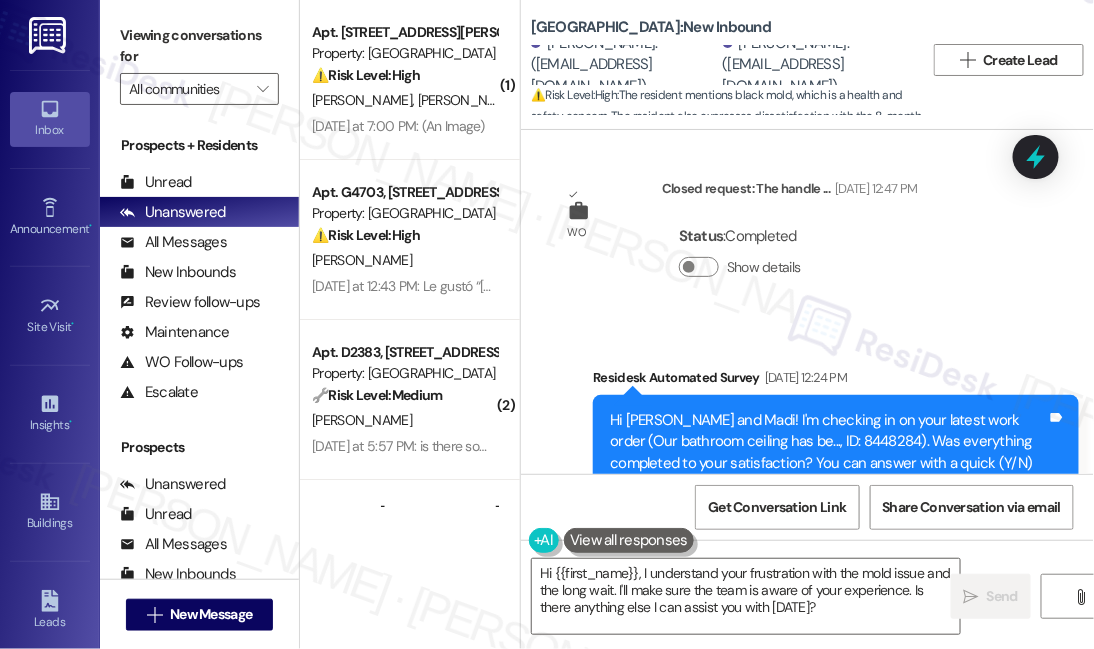 click on "Received via SMS Madi Cagle Jul 24, 2025 at 12:25 PM yea but we had to wait 8 months for it to be looked at.. black mold isnt my favorite.. Tags and notes Tagged as:   High risk ,  Click to highlight conversations about High risk Urgent ,  Click to highlight conversations about Urgent Maintenance request ,  Click to highlight conversations about Maintenance request Bad experience Click to highlight conversations about Bad experience" at bounding box center (807, 628) 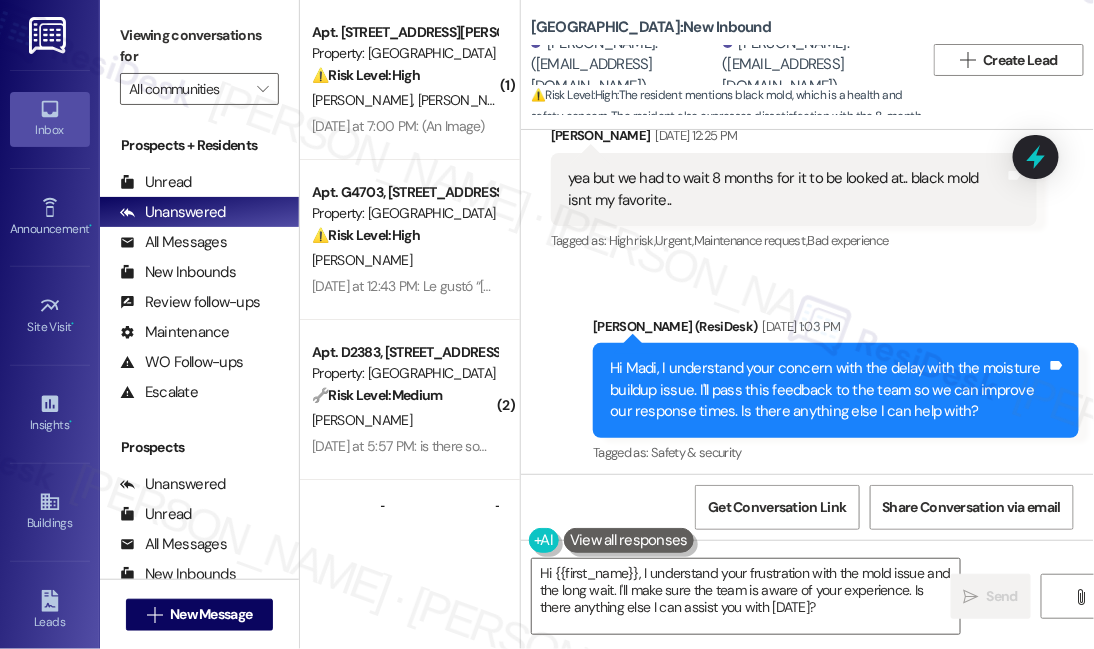 scroll, scrollTop: 6364, scrollLeft: 0, axis: vertical 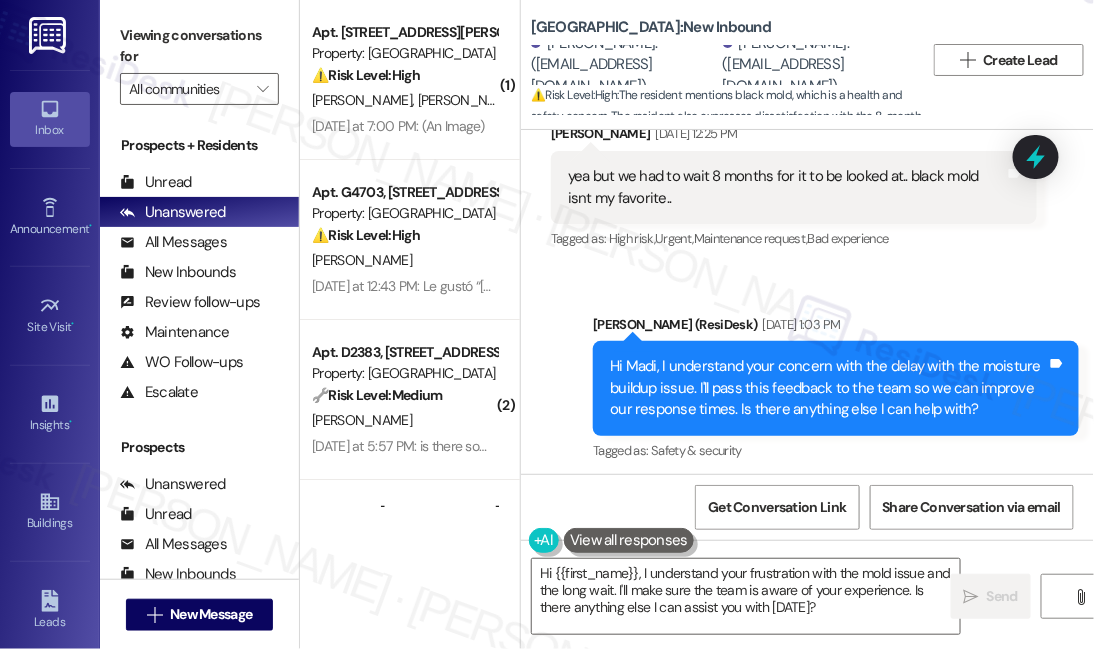 click on "Hi Madi, I understand your concern with the delay with the moisture buildup issue. I'll pass this feedback to the team so we can improve our response times. Is there anything else I can help with? Tags and notes" at bounding box center (836, 388) 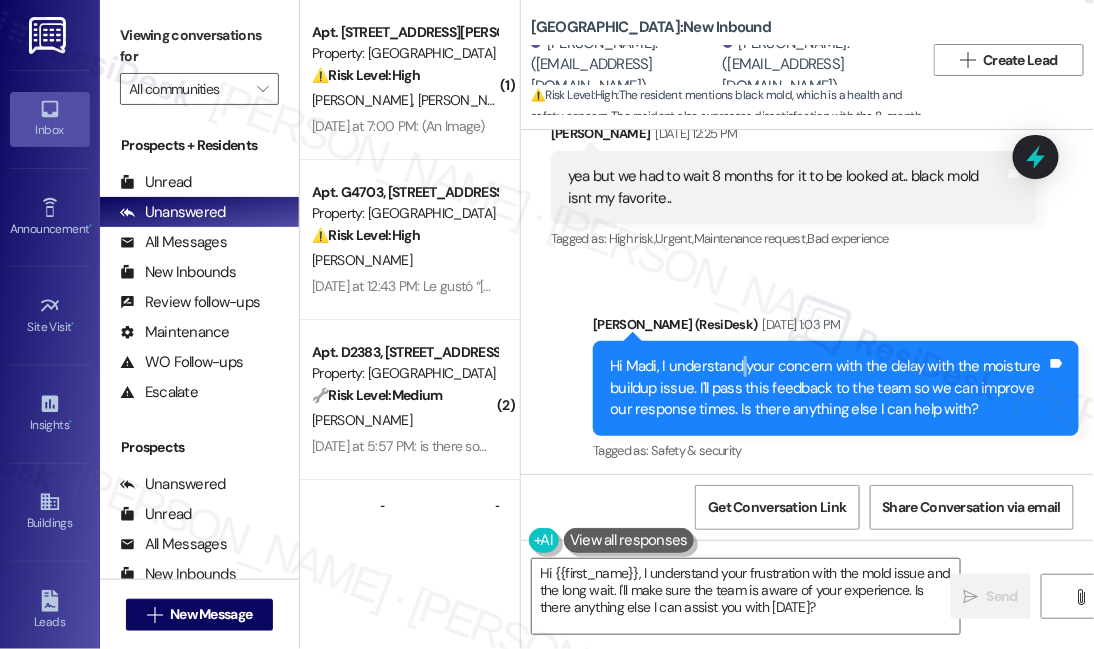 click on "Hi Madi, I understand your concern with the delay with the moisture buildup issue. I'll pass this feedback to the team so we can improve our response times. Is there anything else I can help with? Tags and notes" at bounding box center [836, 388] 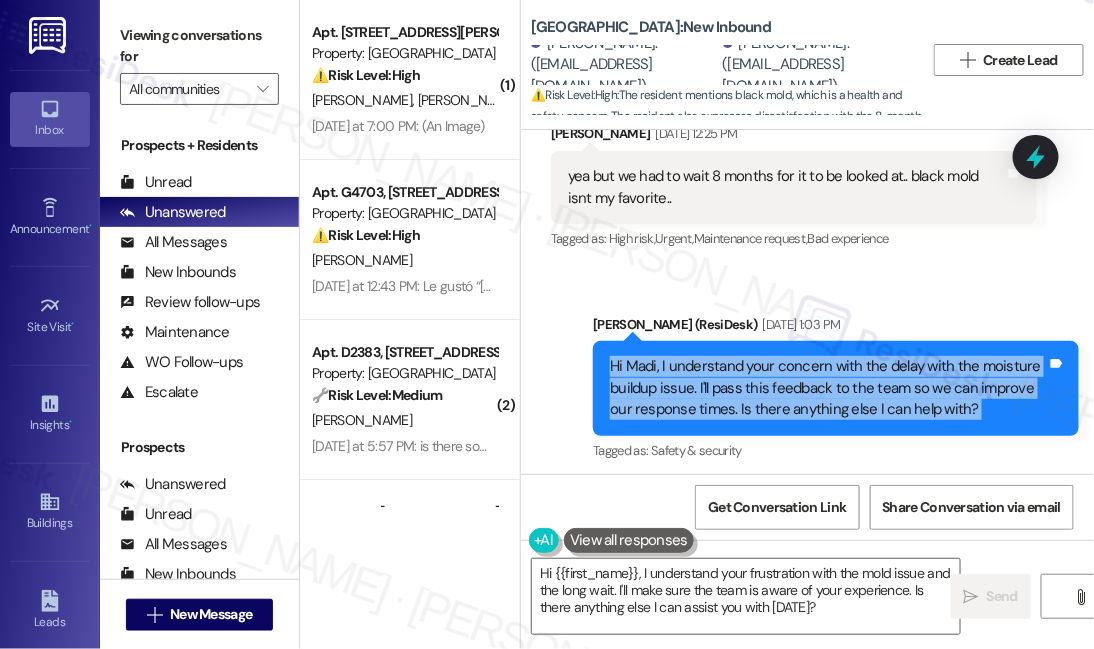 click on "Hi Madi, I understand your concern with the delay with the moisture buildup issue. I'll pass this feedback to the team so we can improve our response times. Is there anything else I can help with? Tags and notes" at bounding box center (836, 388) 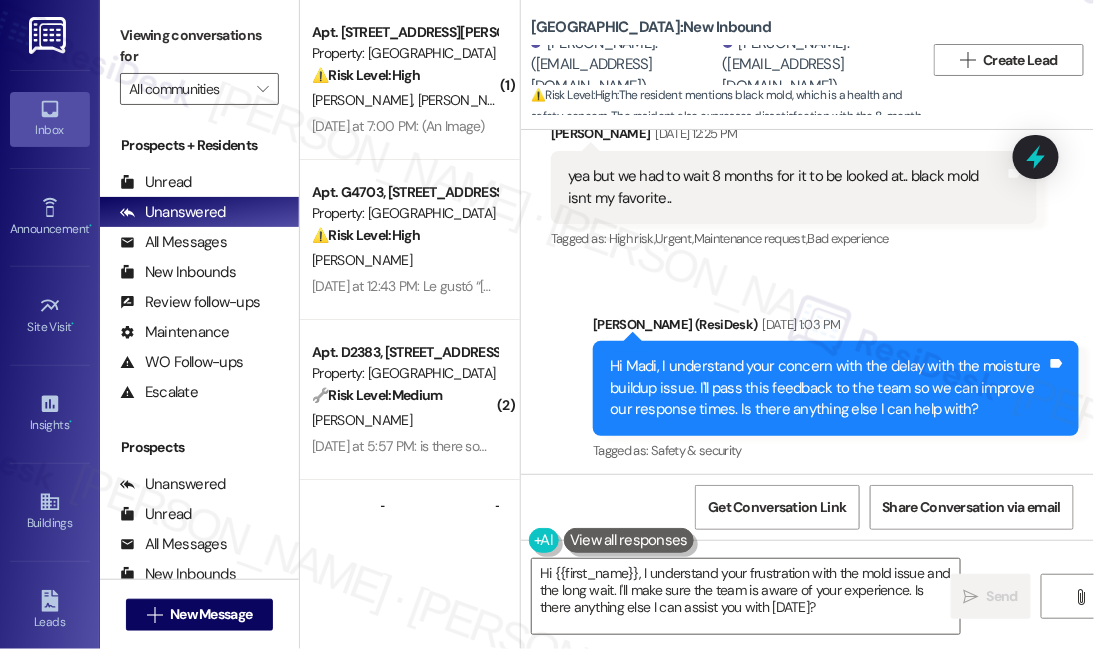 click on "Received via SMS Madi Cagle Jul 24, 2025 at 1:06 PM Thank you, no Tags and notes Tagged as:   Negative response Click to highlight conversations about Negative response" at bounding box center [642, 579] 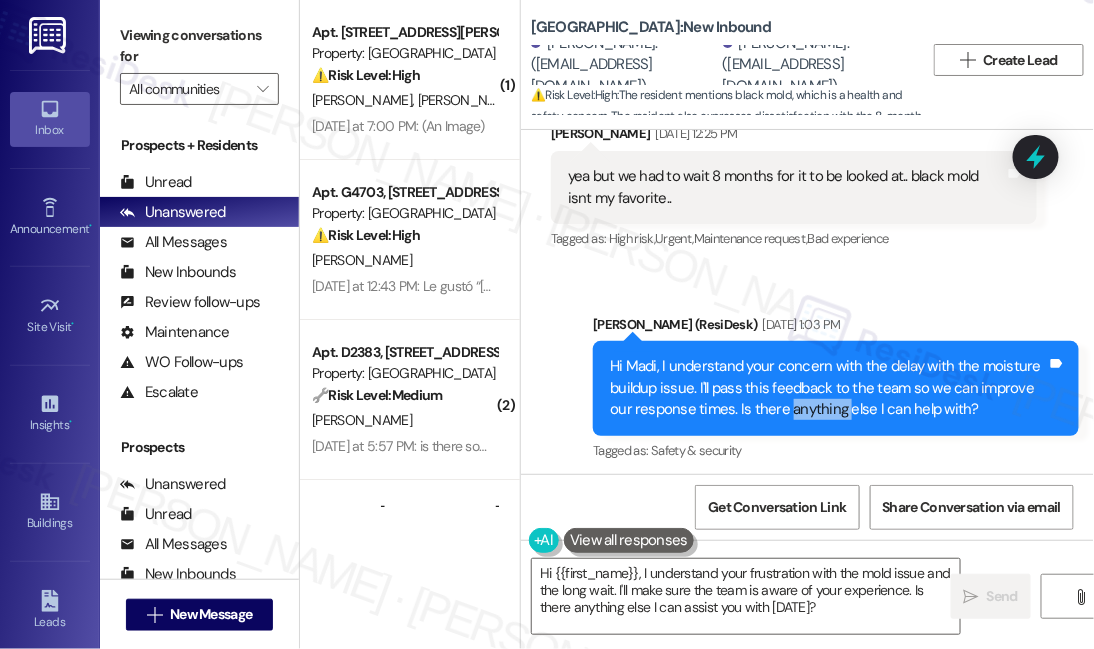 click on "Hi Madi, I understand your concern with the delay with the moisture buildup issue. I'll pass this feedback to the team so we can improve our response times. Is there anything else I can help with?" at bounding box center [828, 388] 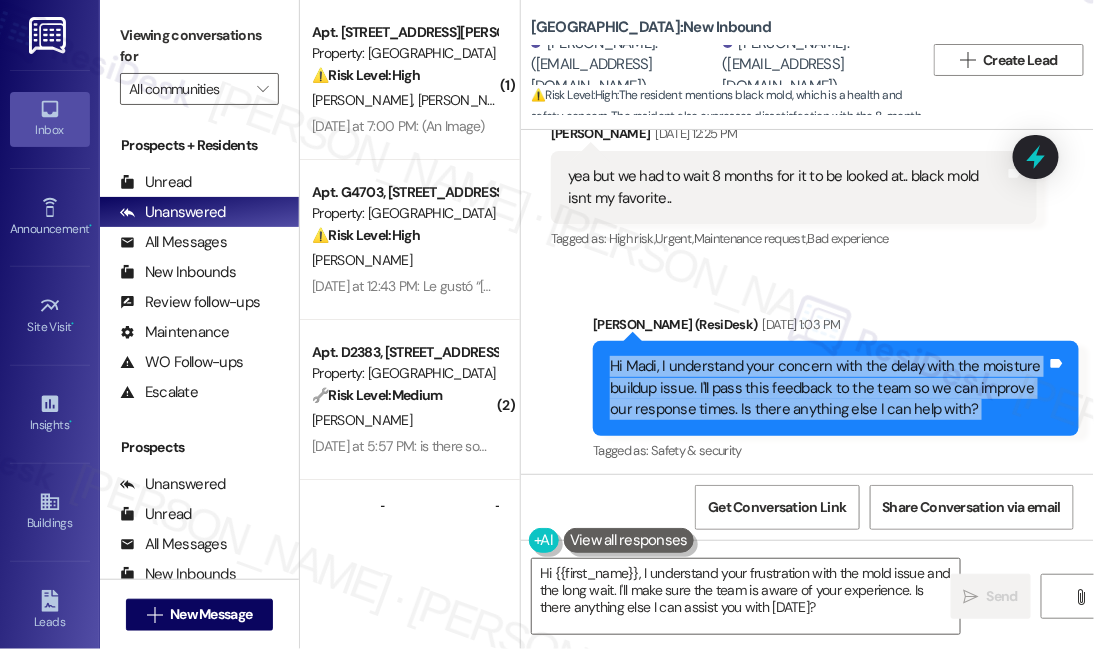 click on "Hi Madi, I understand your concern with the delay with the moisture buildup issue. I'll pass this feedback to the team so we can improve our response times. Is there anything else I can help with?" at bounding box center (828, 388) 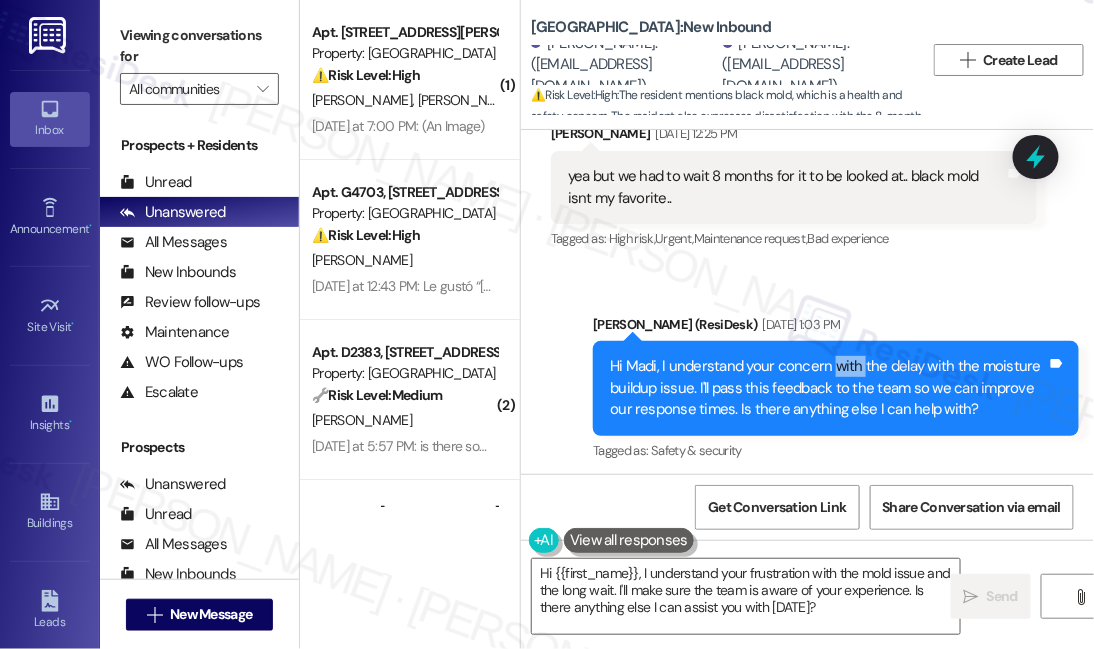 click on "Hi Madi, I understand your concern with the delay with the moisture buildup issue. I'll pass this feedback to the team so we can improve our response times. Is there anything else I can help with?" at bounding box center [828, 388] 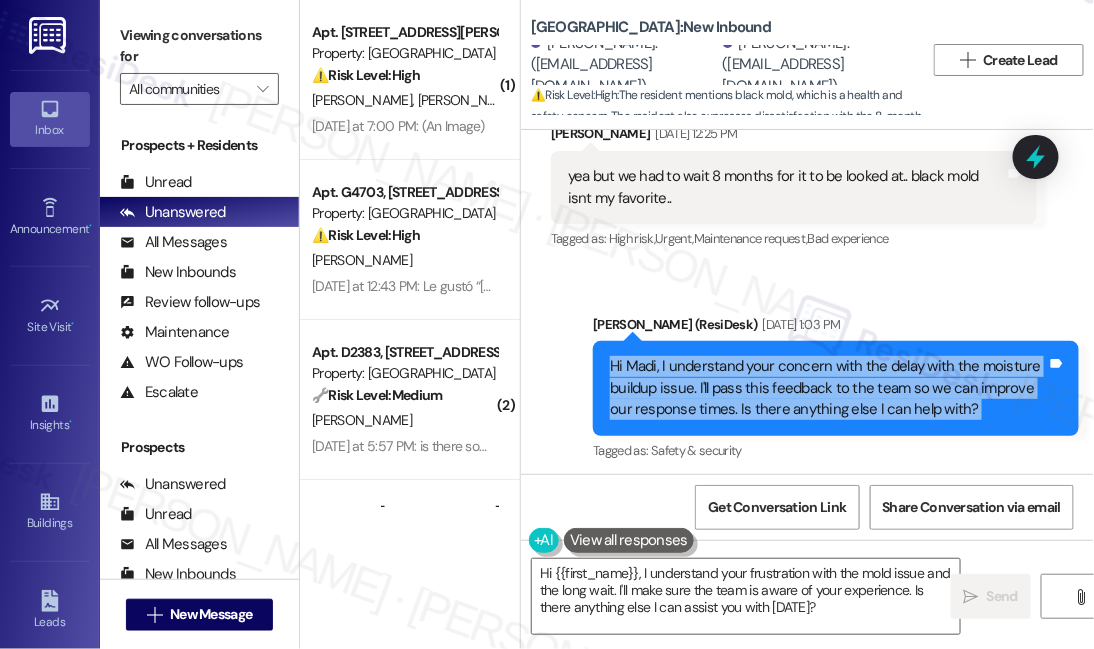 click on "Hi Madi, I understand your concern with the delay with the moisture buildup issue. I'll pass this feedback to the team so we can improve our response times. Is there anything else I can help with?" at bounding box center [828, 388] 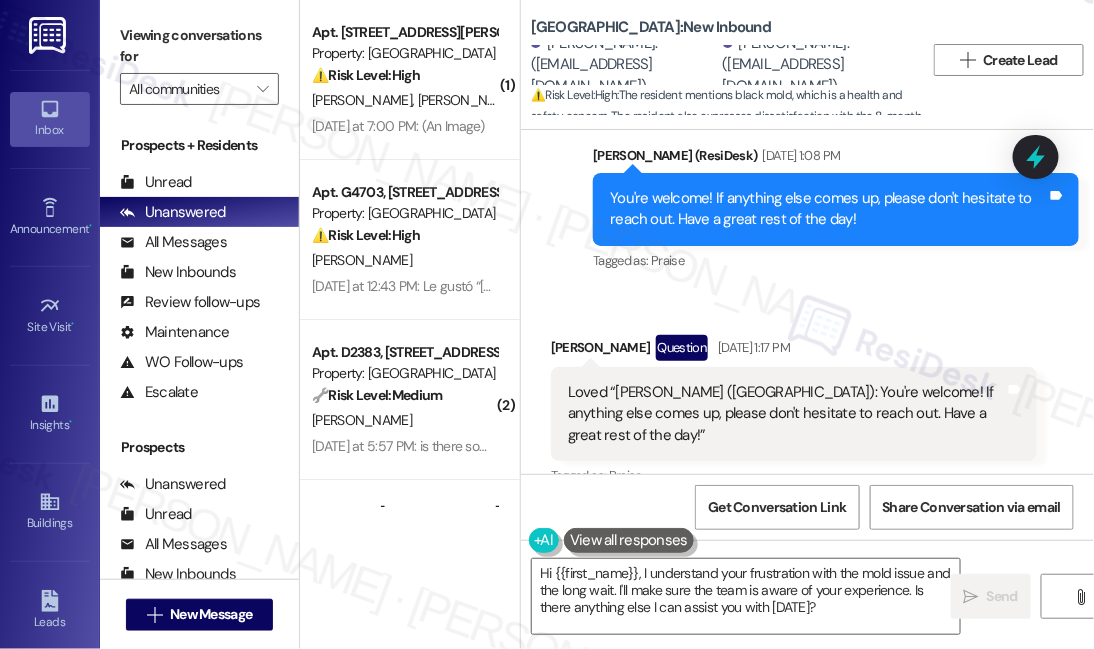 scroll, scrollTop: 7000, scrollLeft: 0, axis: vertical 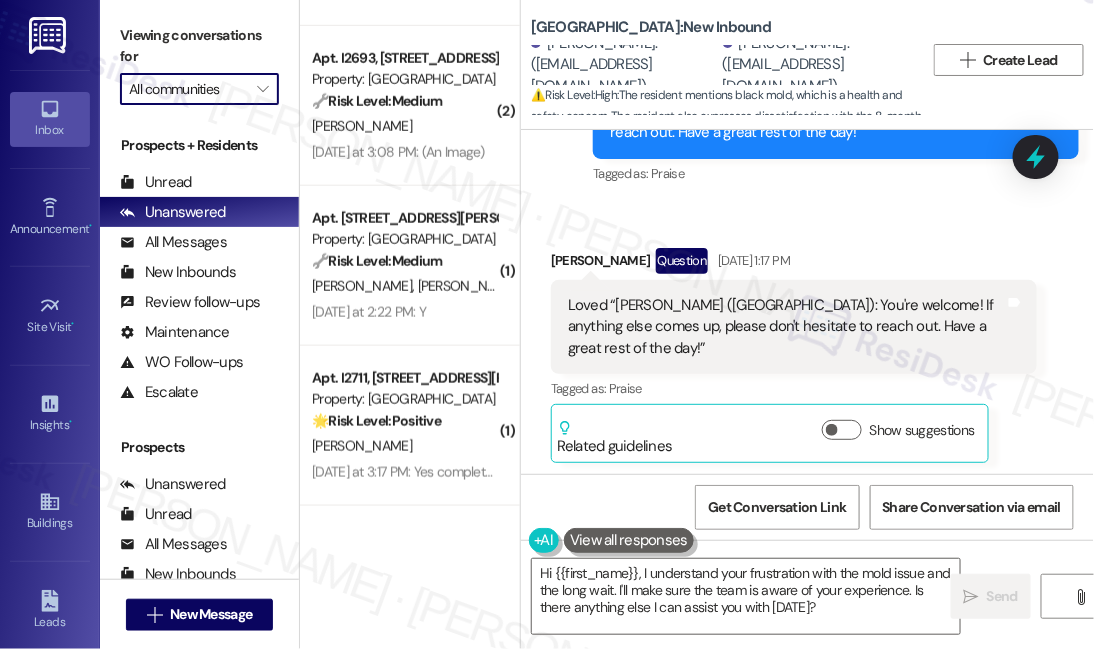 click on "All communities" at bounding box center [188, 89] 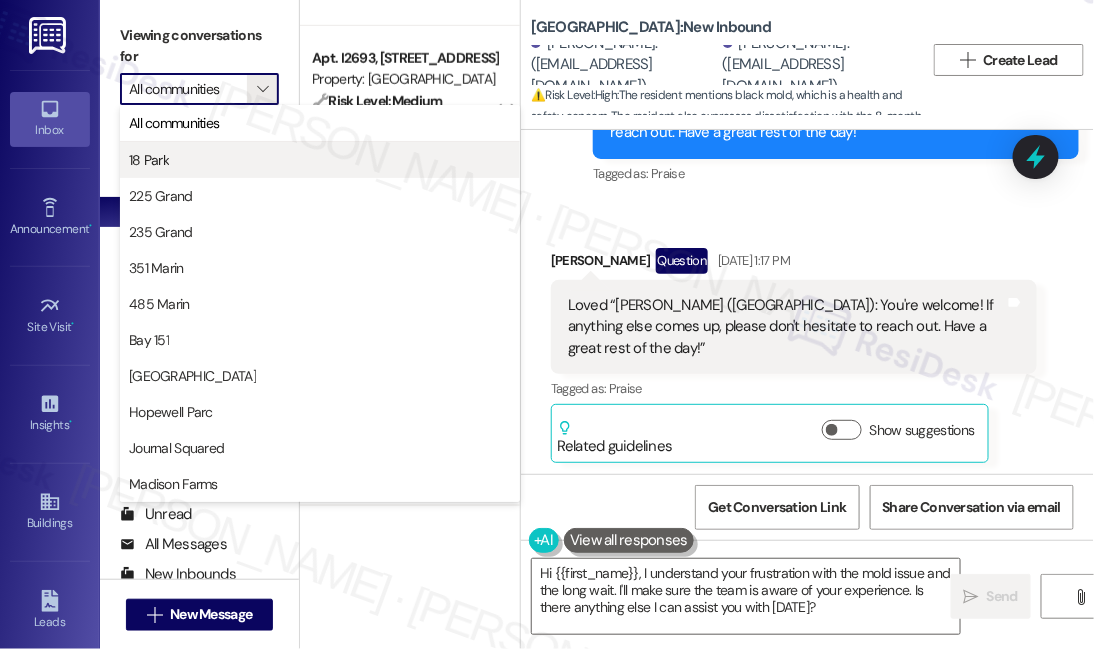 click on "18 Park" at bounding box center (320, 160) 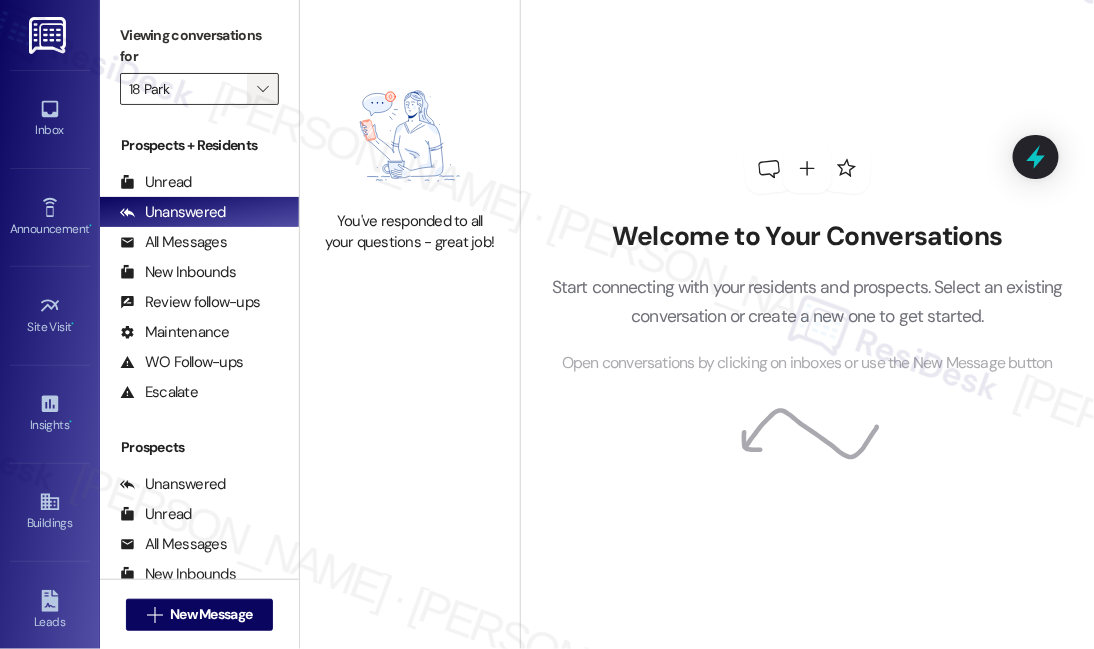 click on "" at bounding box center (263, 89) 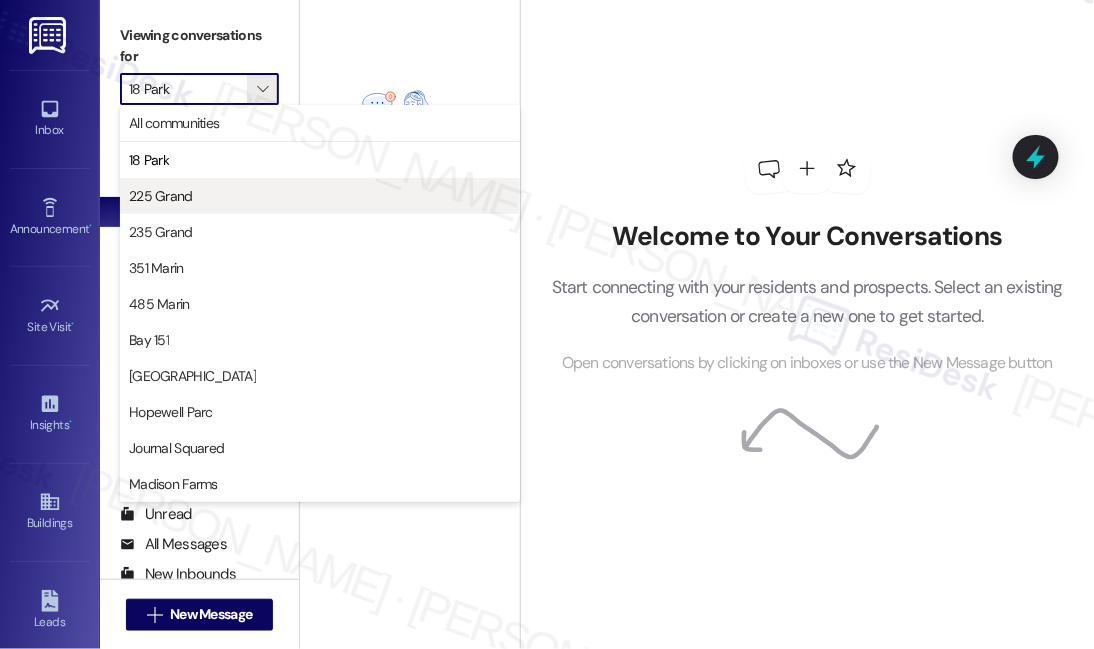 click on "225 Grand" at bounding box center (320, 196) 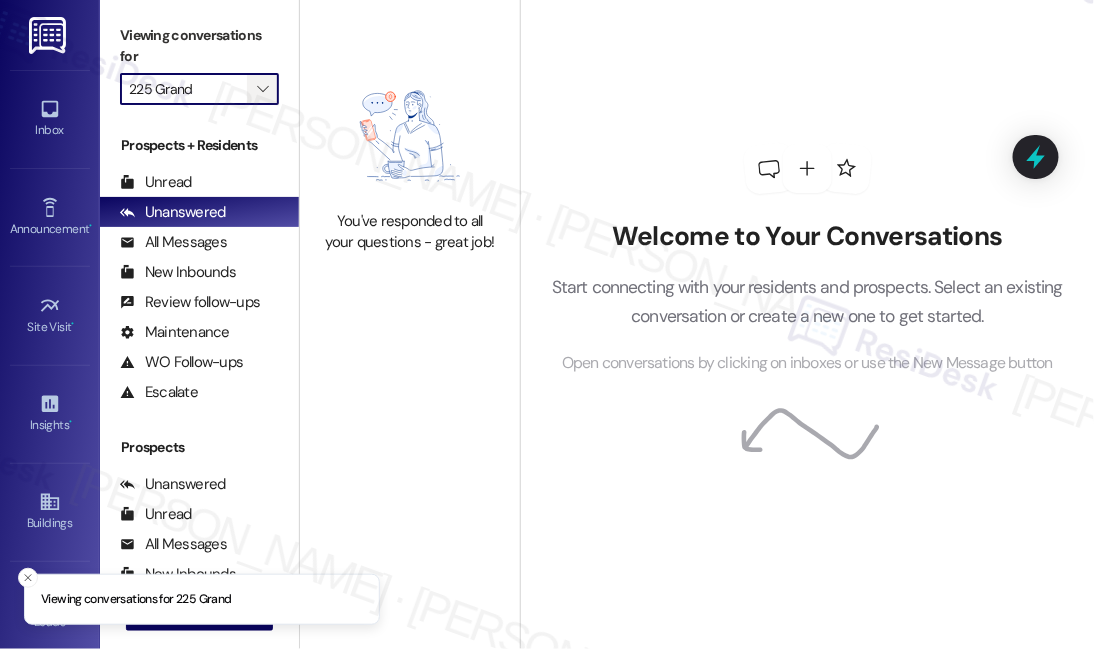 click on "" at bounding box center [262, 89] 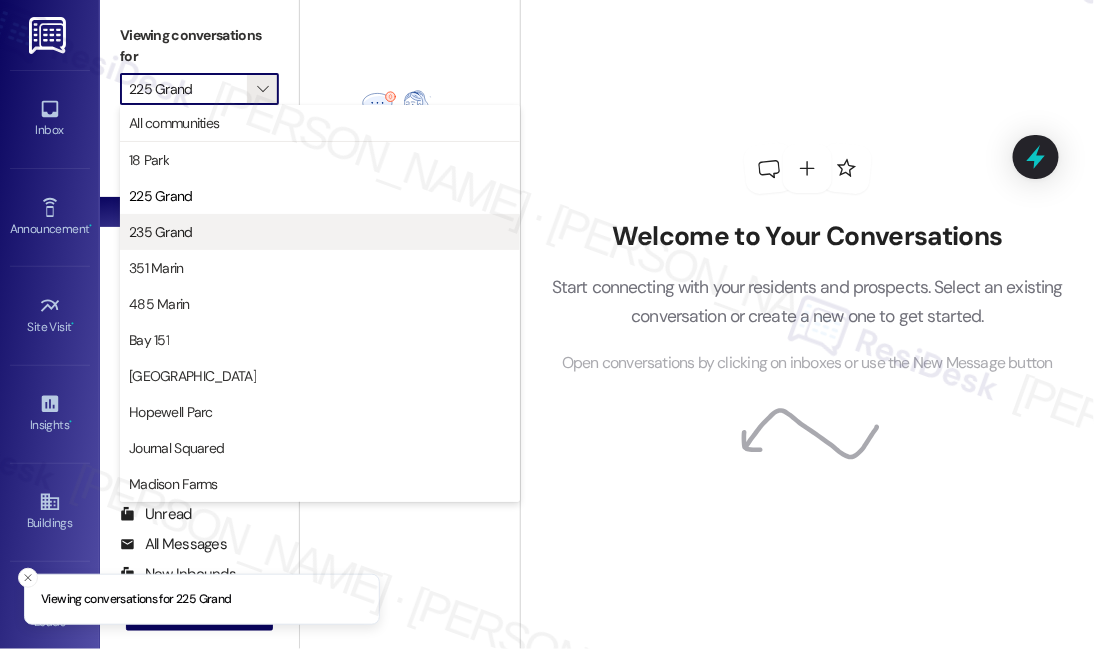 click on "235 Grand" at bounding box center (320, 232) 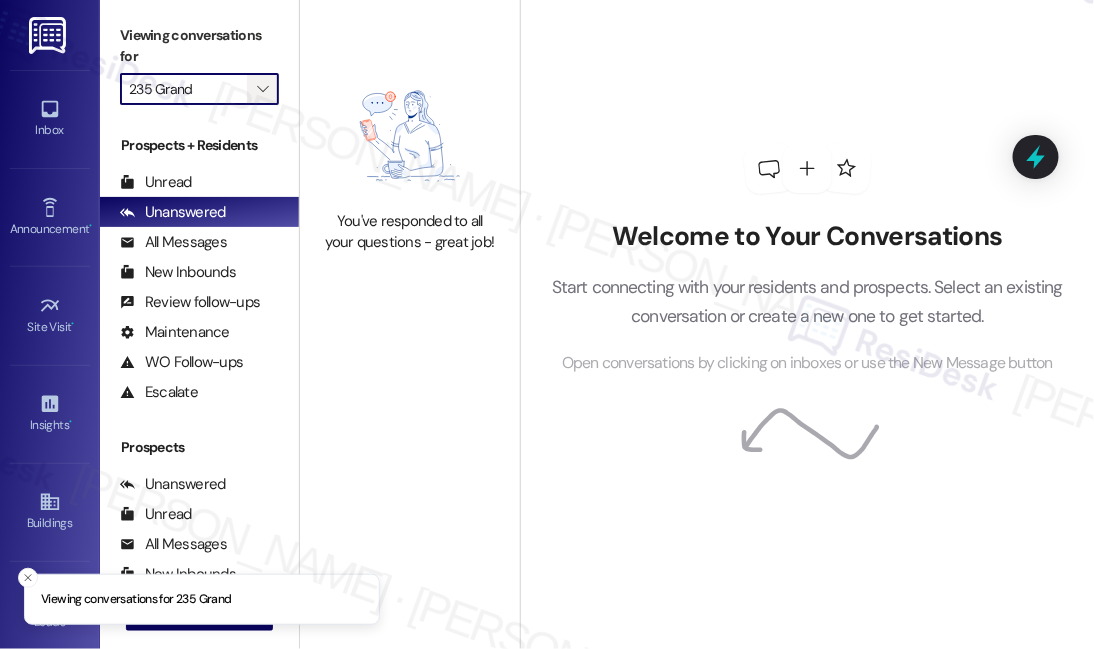 click on "" at bounding box center (262, 89) 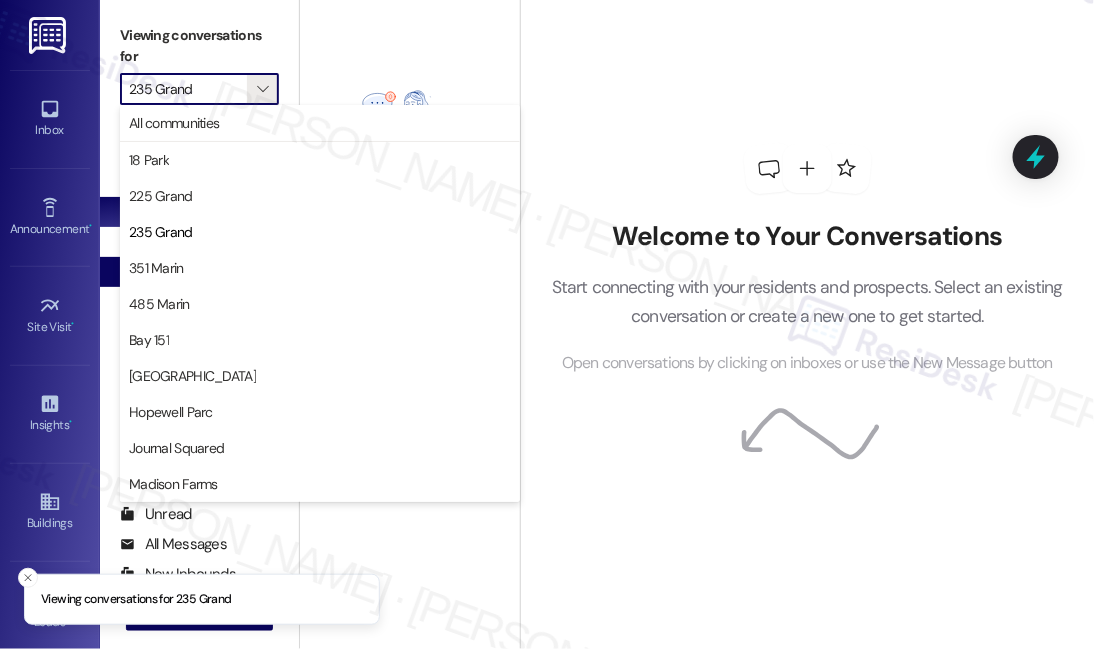 click on "351 Marin" at bounding box center [320, 268] 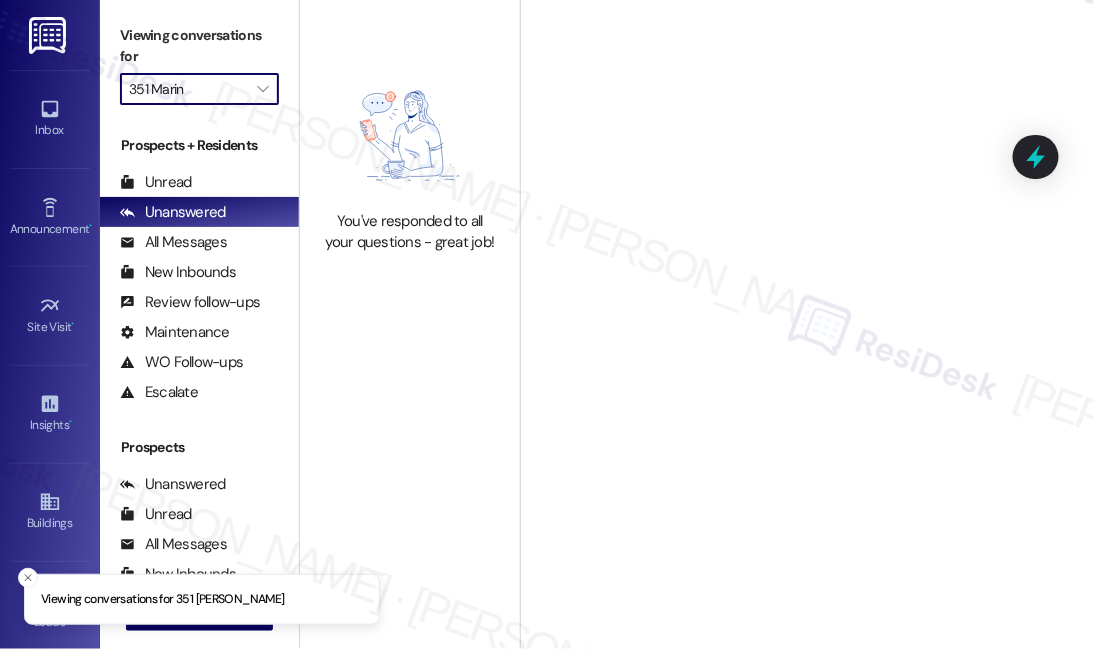 click on "351 Marin" at bounding box center (188, 89) 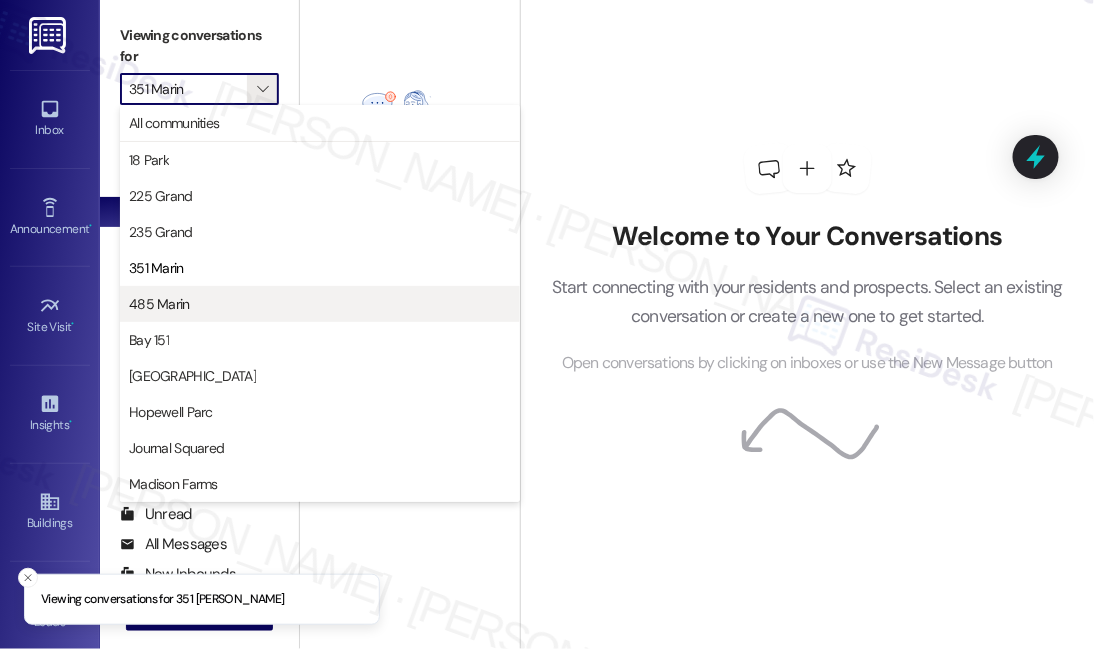 click on "485 Marin" at bounding box center (320, 304) 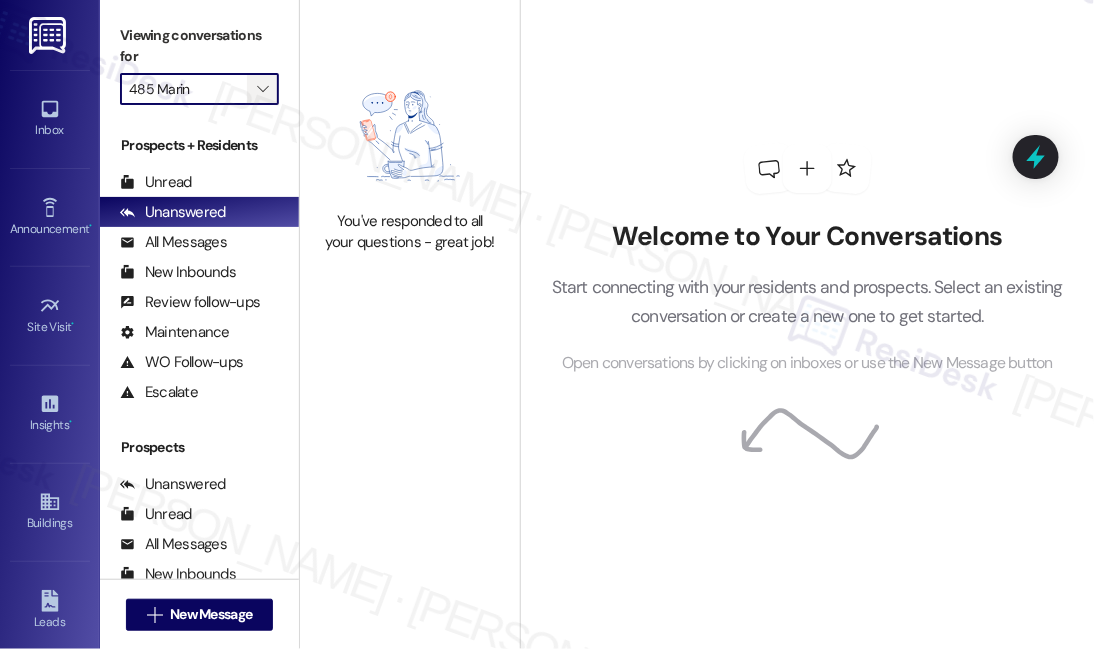 click on "" at bounding box center (262, 89) 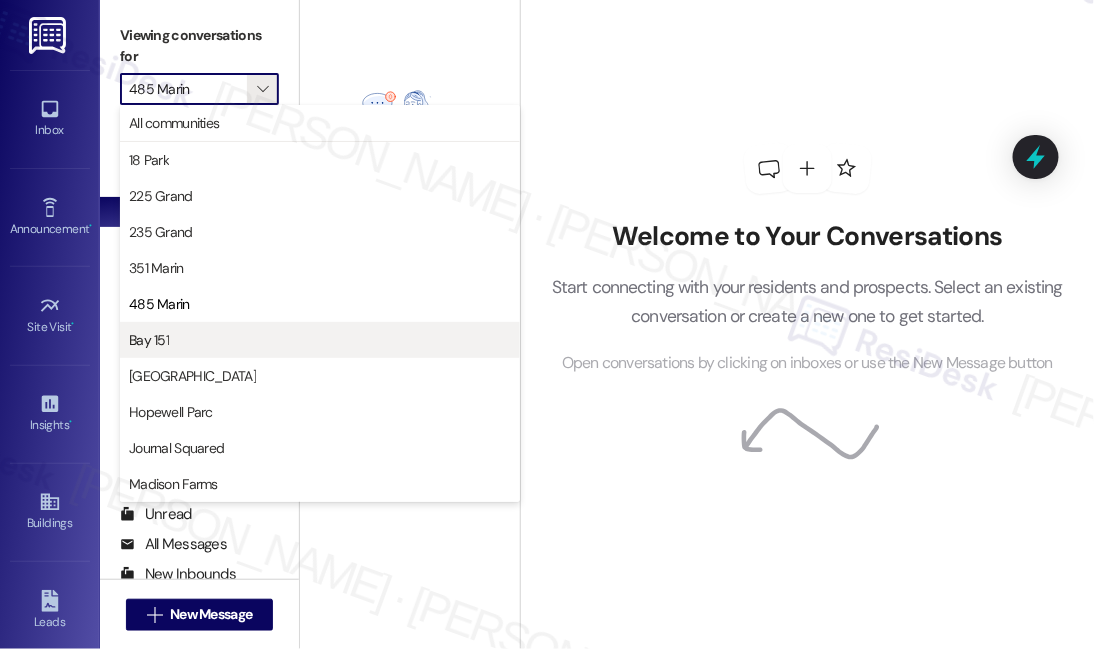 click on "Bay 151" at bounding box center (320, 340) 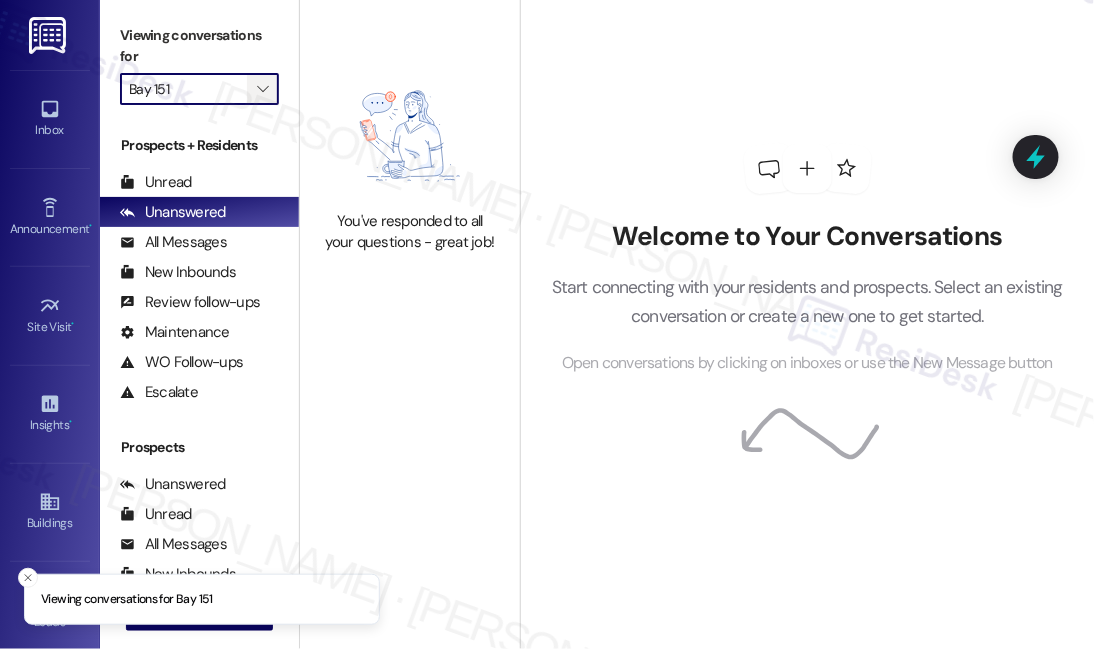 click on "" at bounding box center (262, 89) 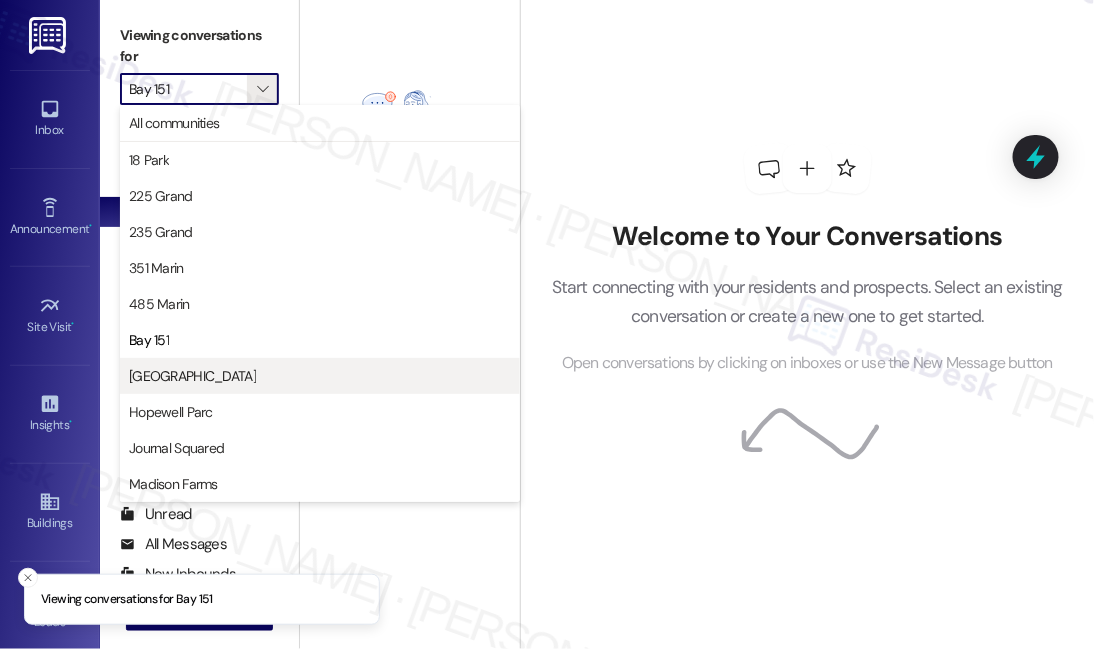 click on "Grove Pointe" at bounding box center [320, 376] 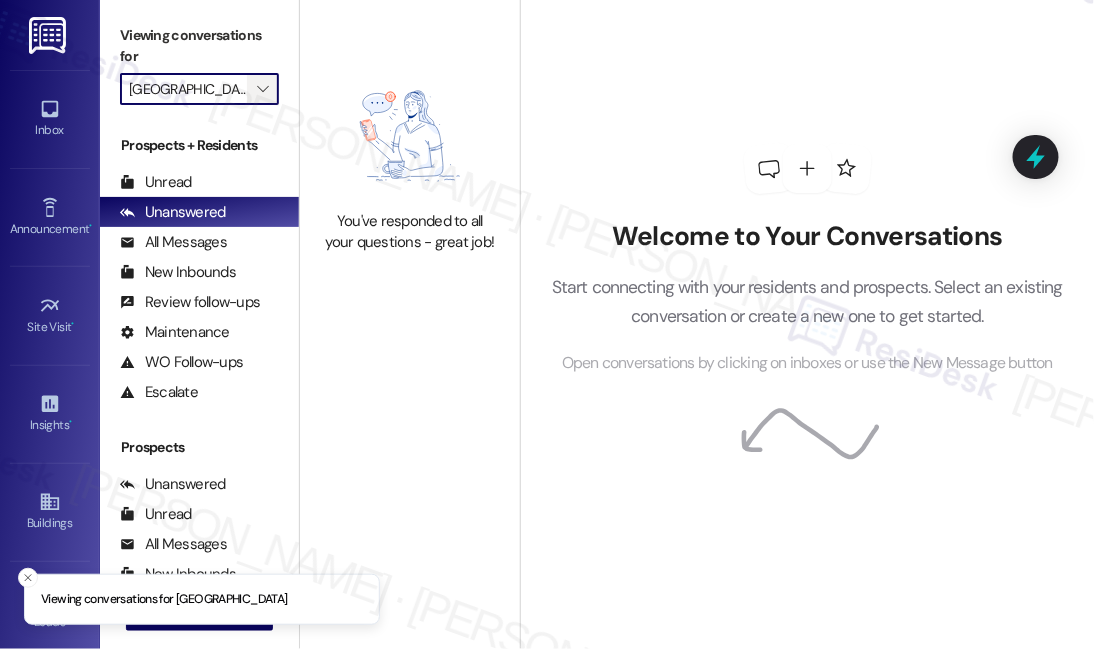 click on "" at bounding box center [262, 89] 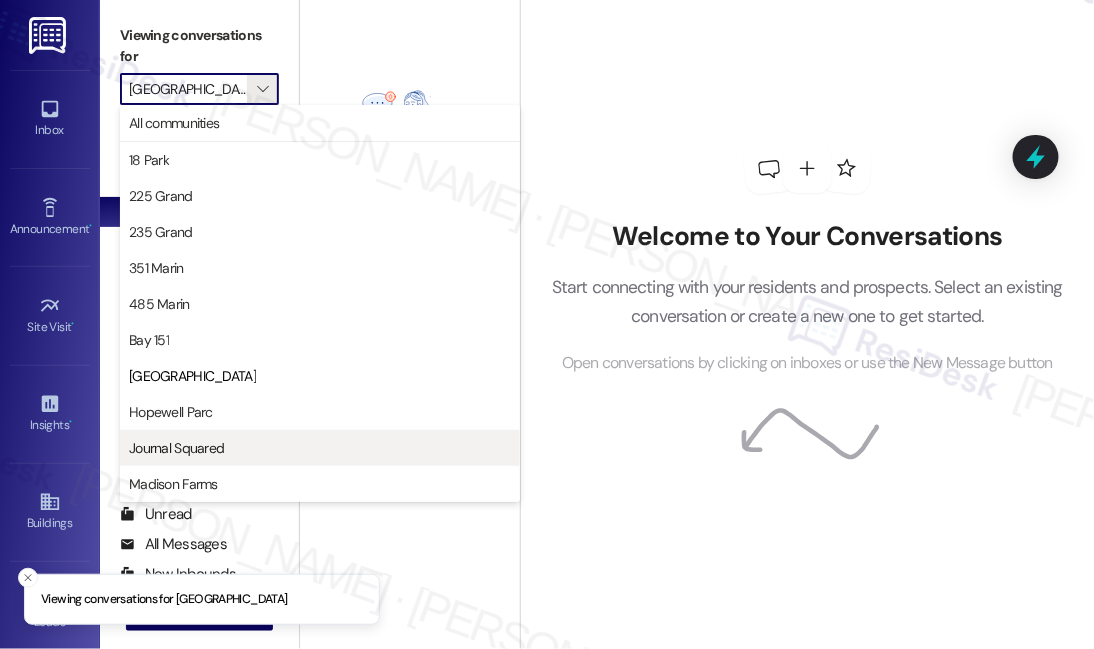 click on "Journal Squared" at bounding box center (320, 448) 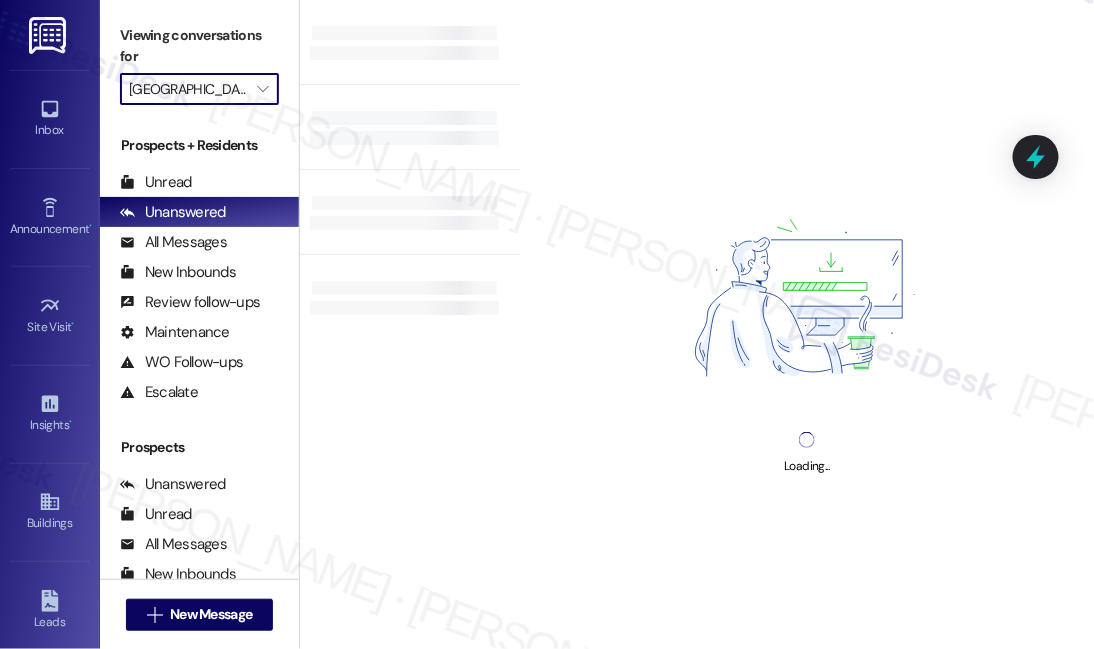 type on "Journal Squared" 